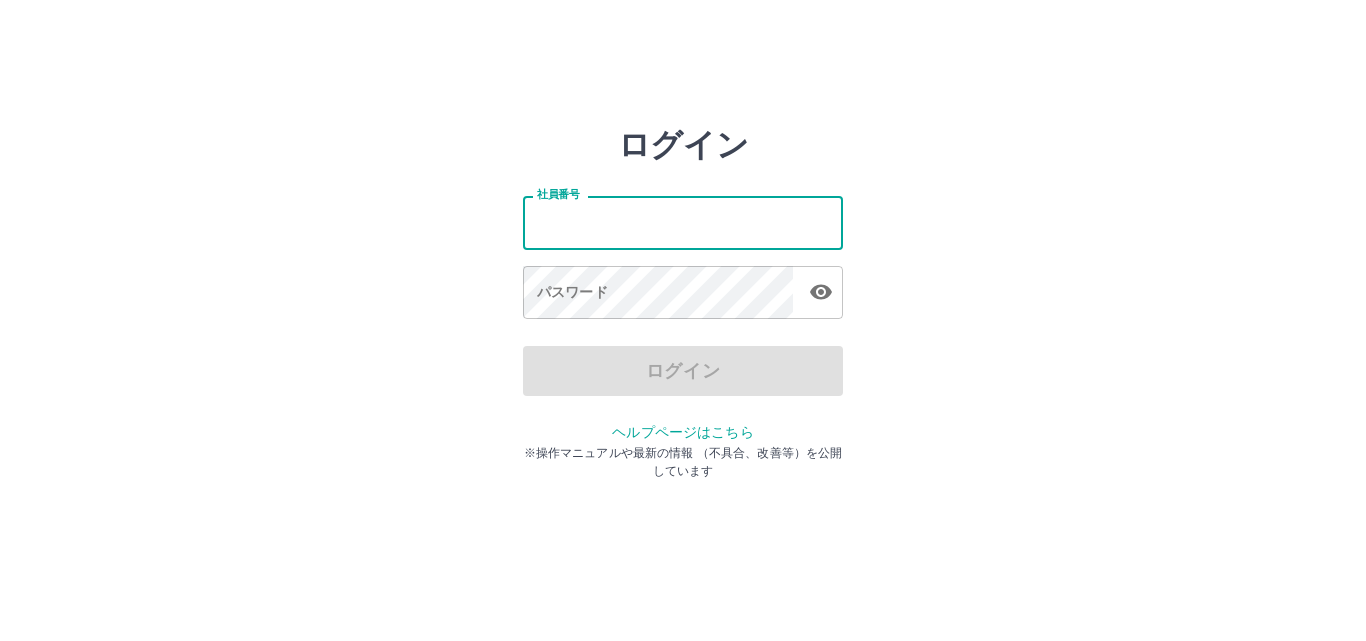 scroll, scrollTop: 0, scrollLeft: 0, axis: both 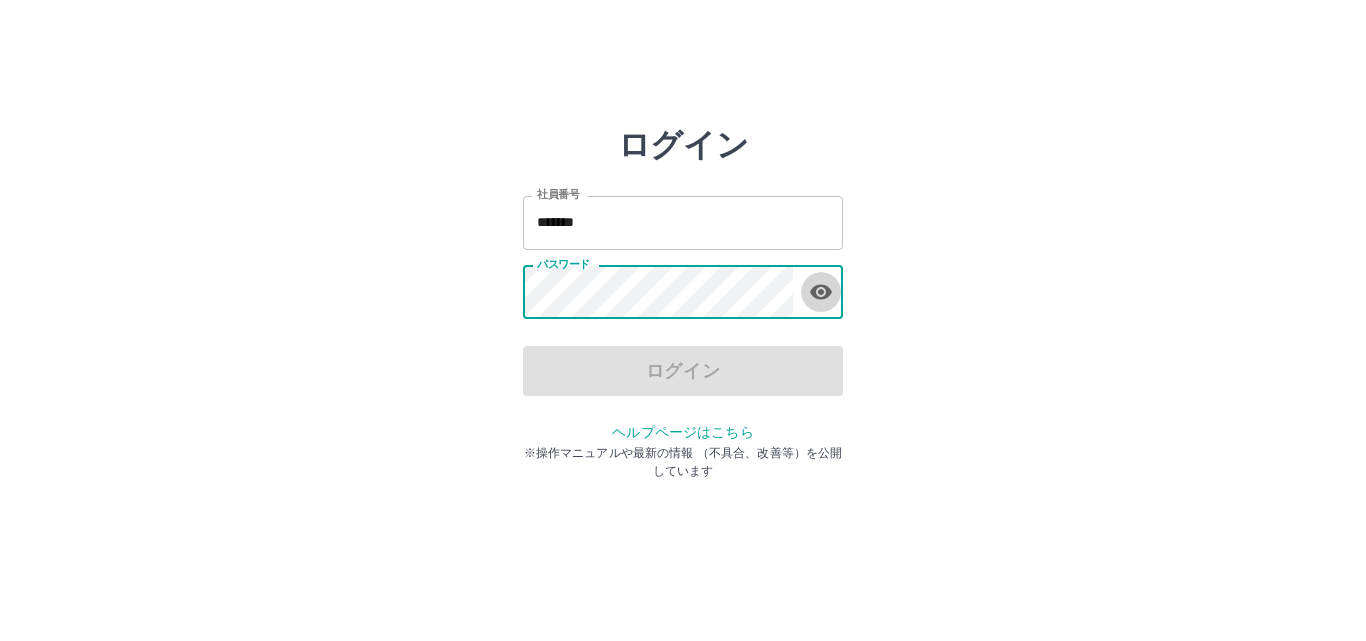 click 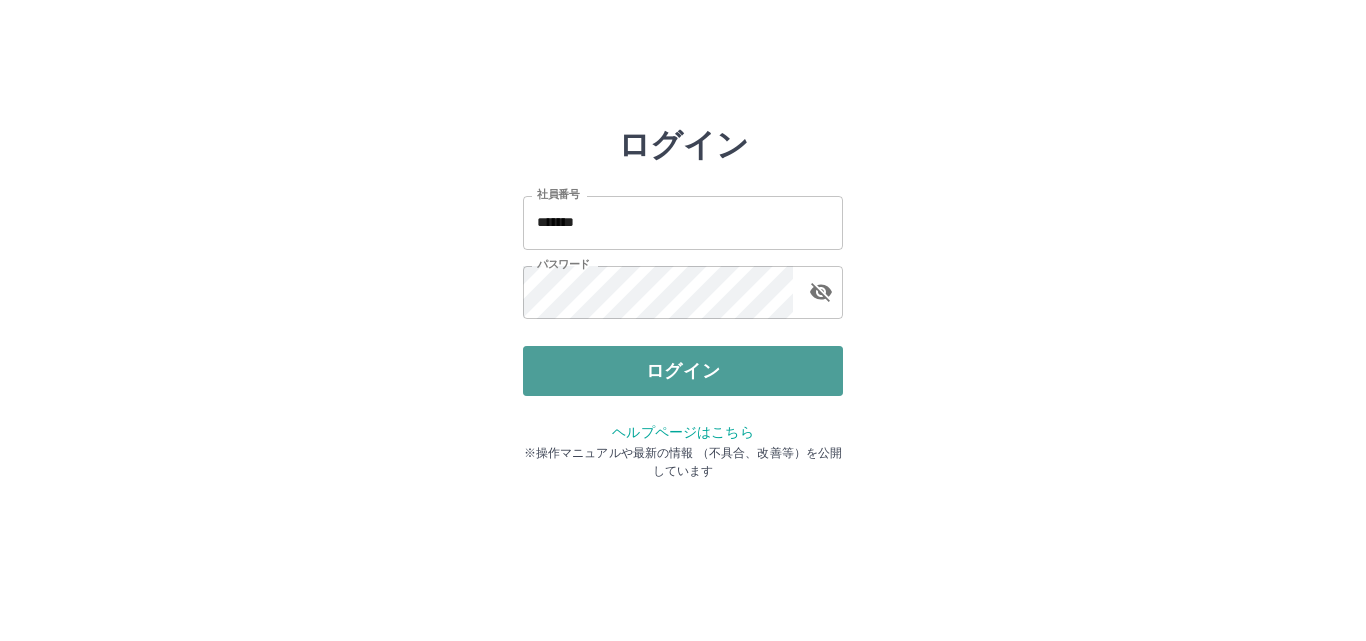 click on "ログイン" at bounding box center (683, 371) 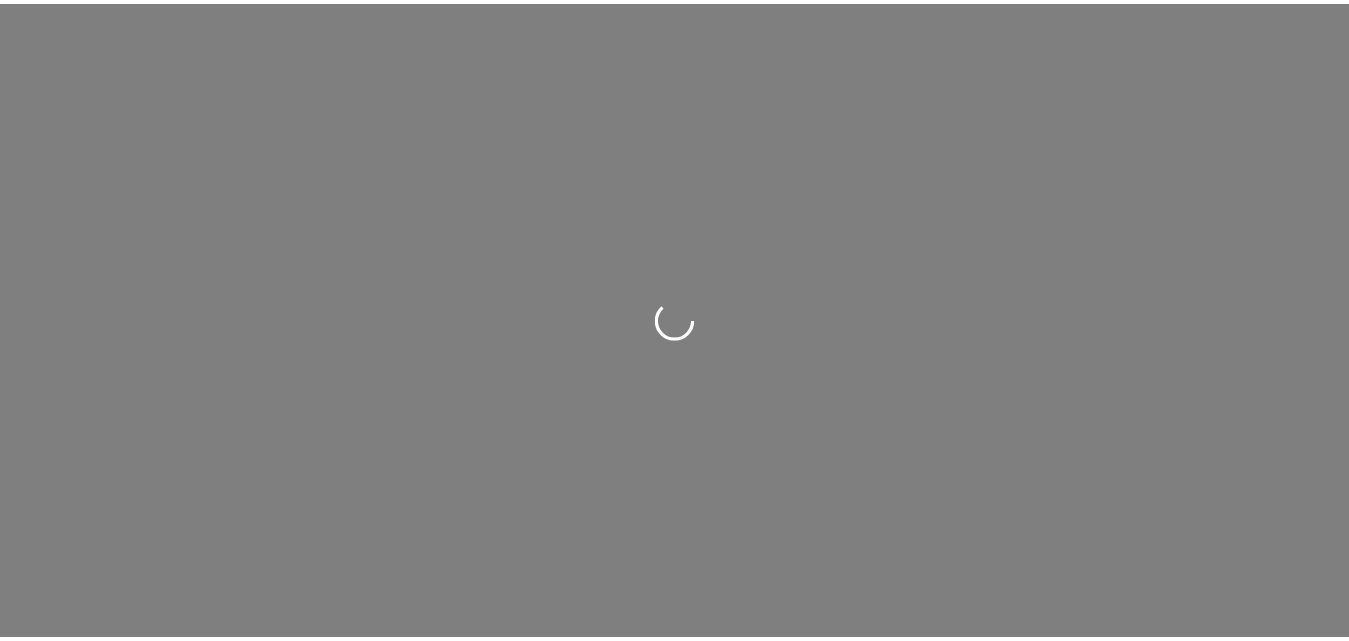scroll, scrollTop: 0, scrollLeft: 0, axis: both 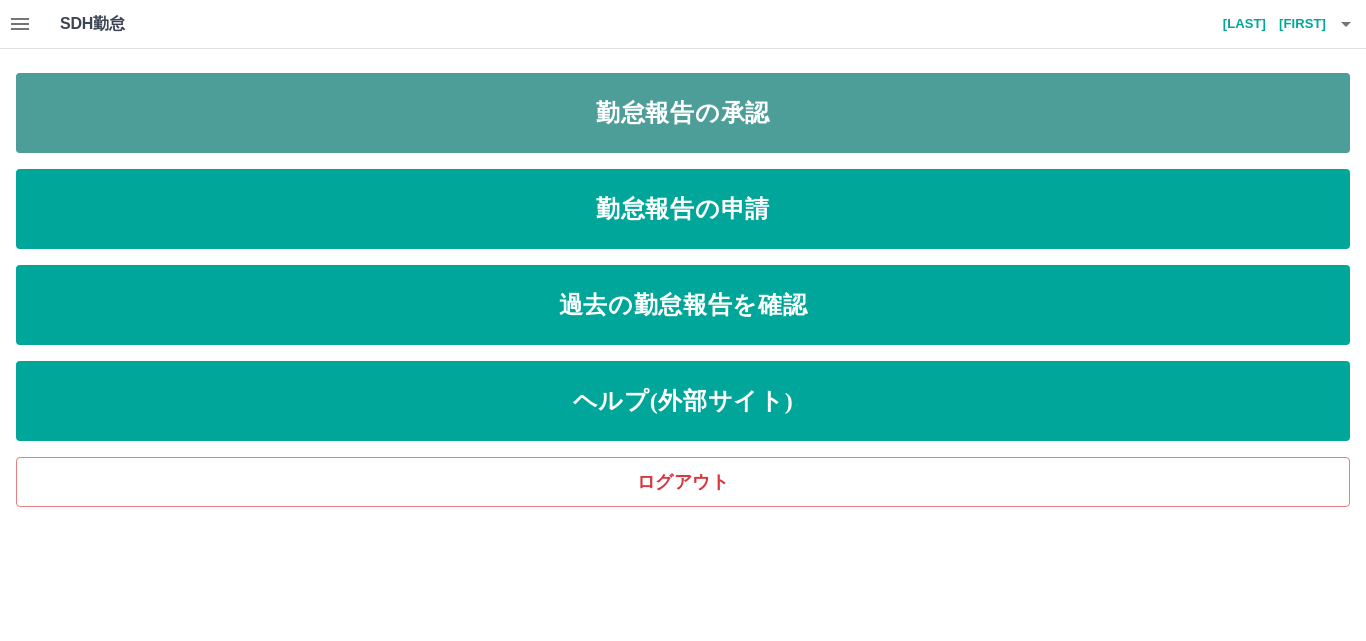 click on "勤怠報告の承認" at bounding box center [683, 113] 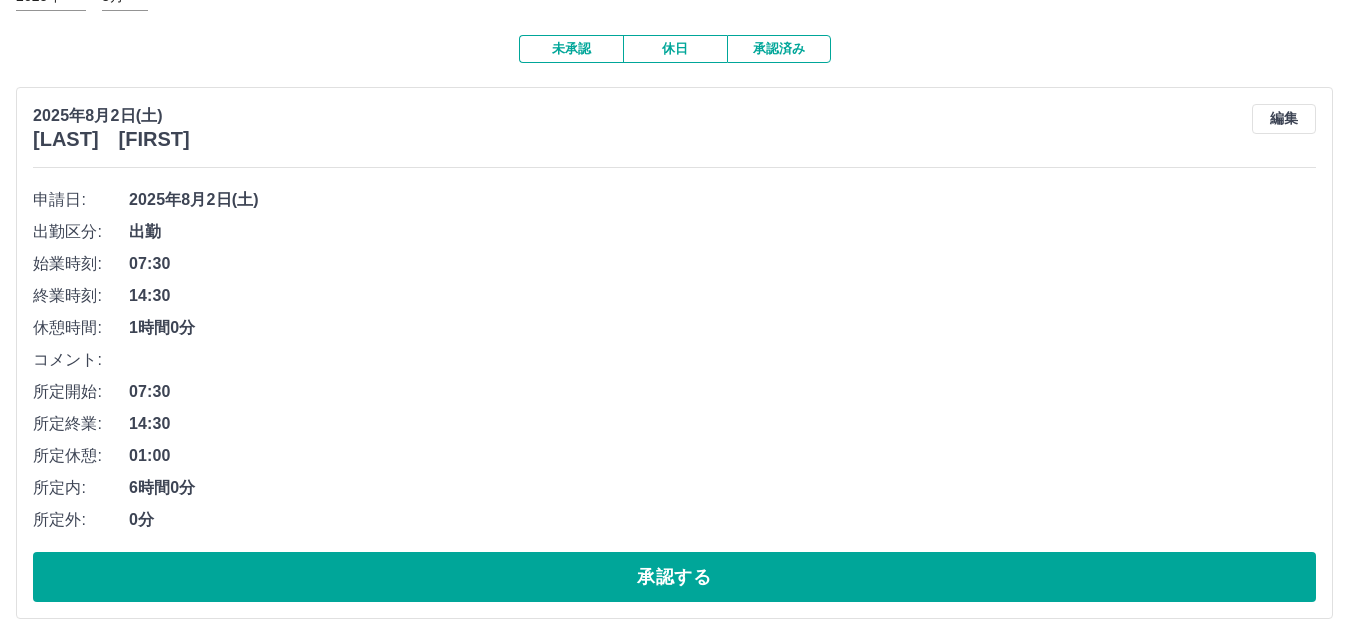 scroll, scrollTop: 153, scrollLeft: 0, axis: vertical 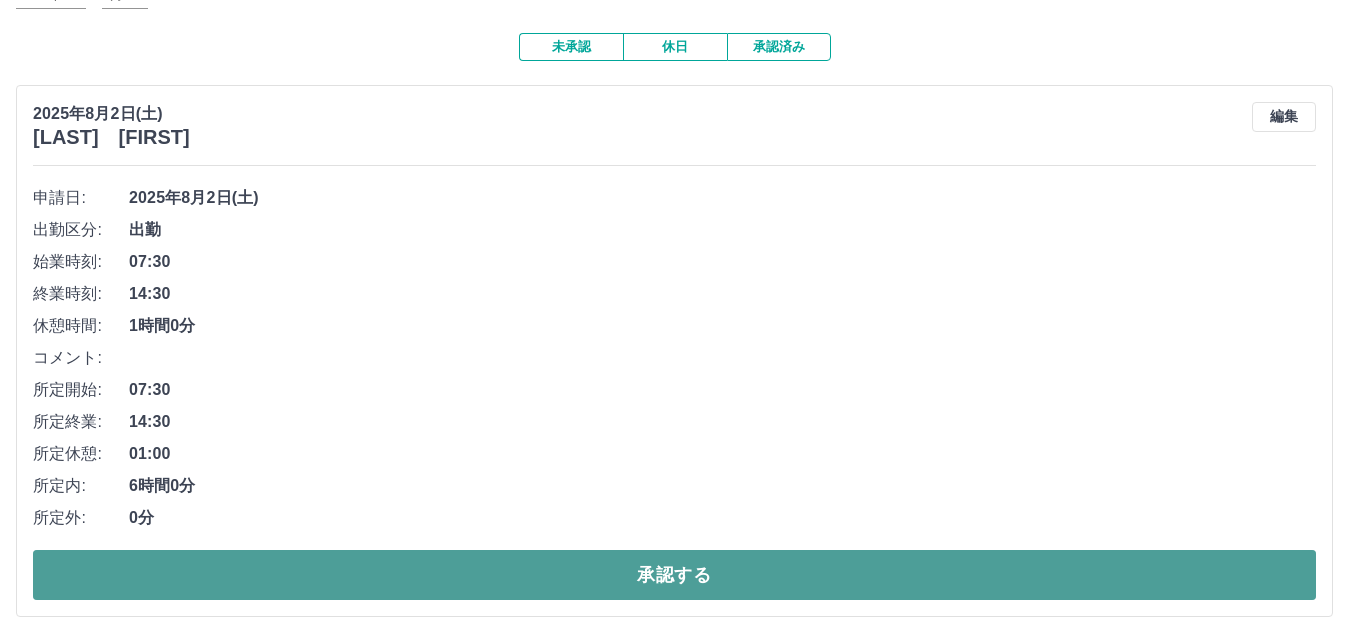 click on "承認する" at bounding box center (674, 575) 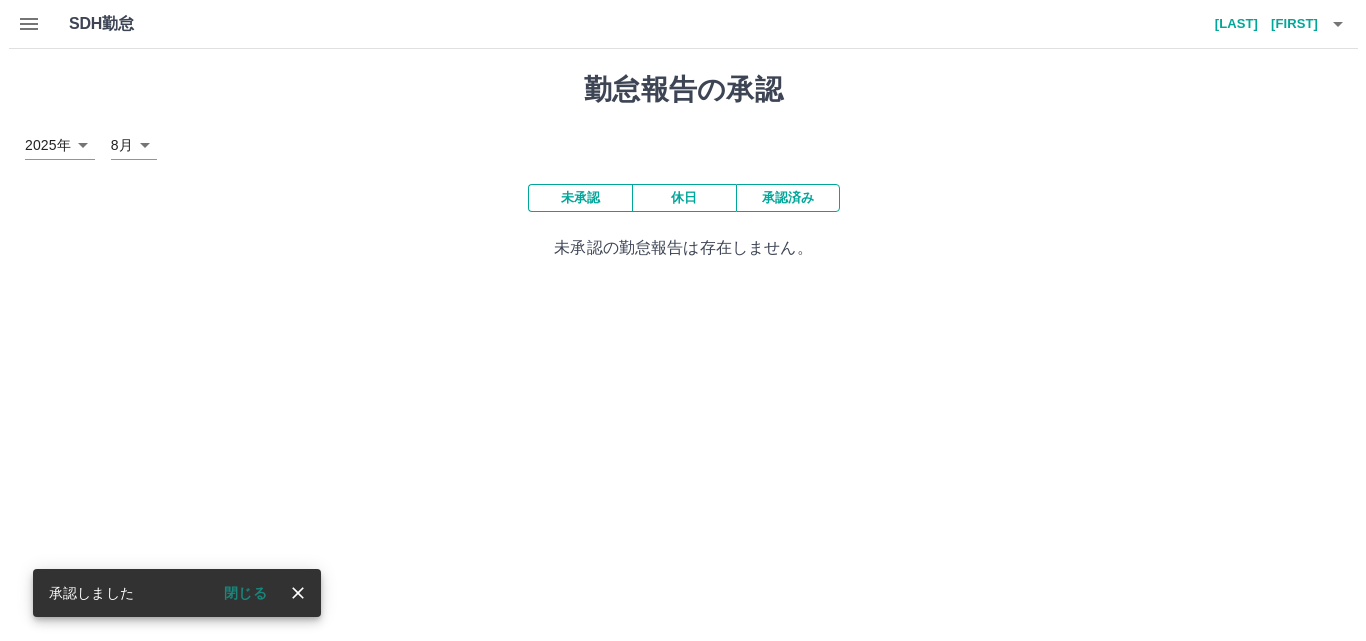 scroll, scrollTop: 0, scrollLeft: 0, axis: both 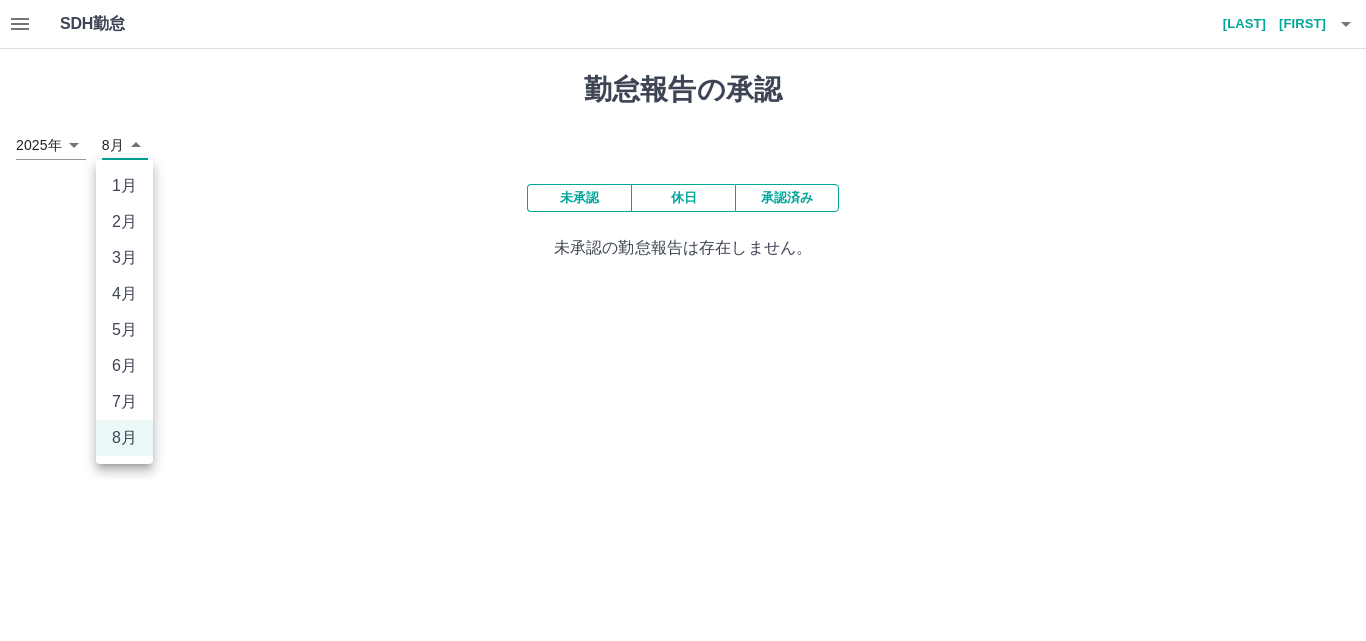 click on "SDH勤怠 戸田　節子 勤怠報告の承認 2025年 **** 8月 * 未承認 休日 承認済み 未承認の勤怠報告は存在しません。 SDH勤怠 1月 2月 3月 4月 5月 6月 7月 8月" at bounding box center [683, 142] 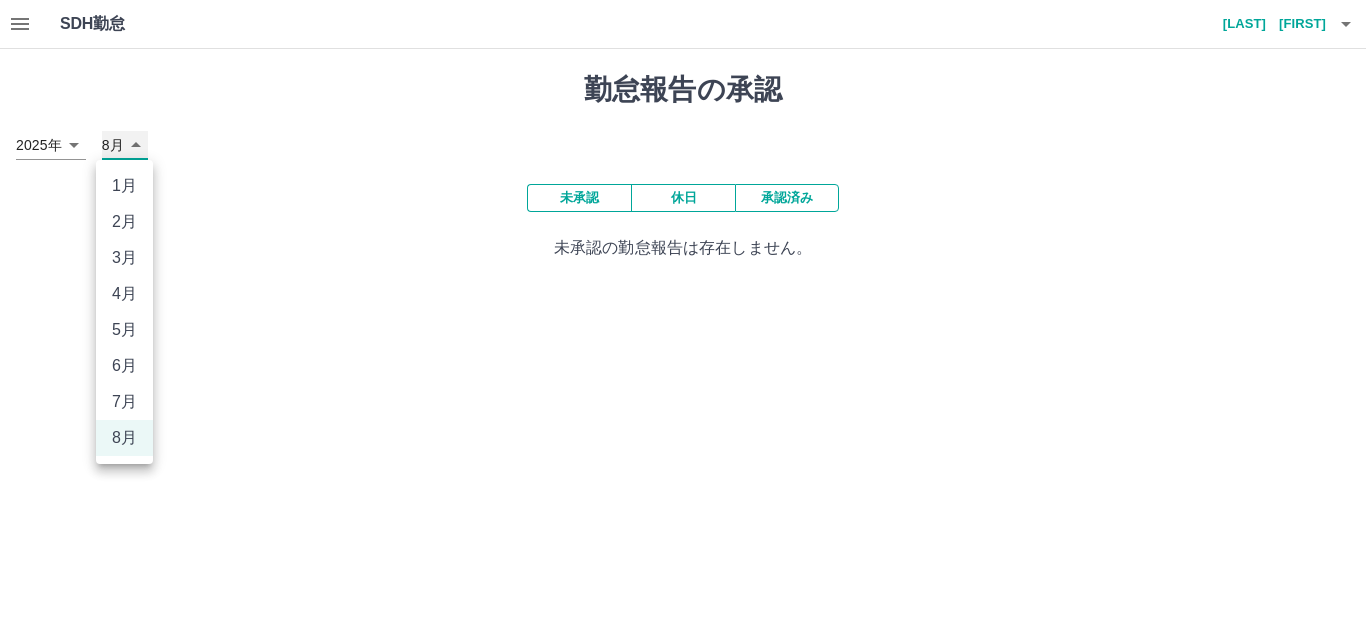 type on "*" 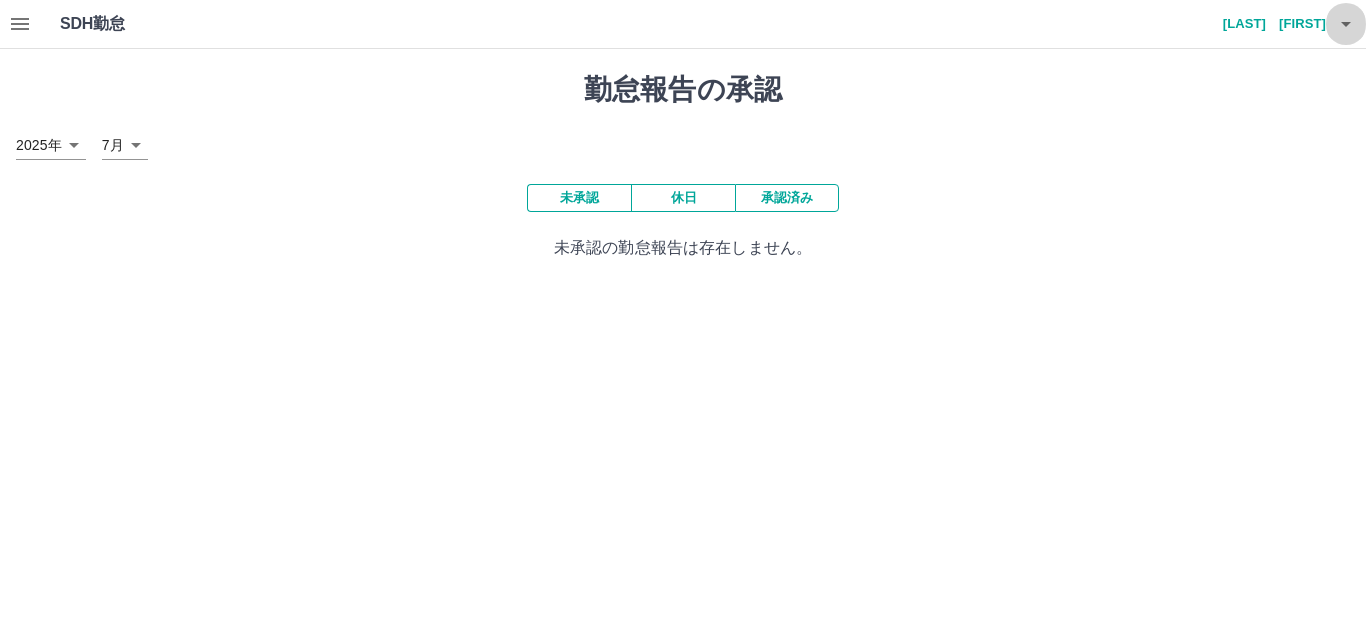 click 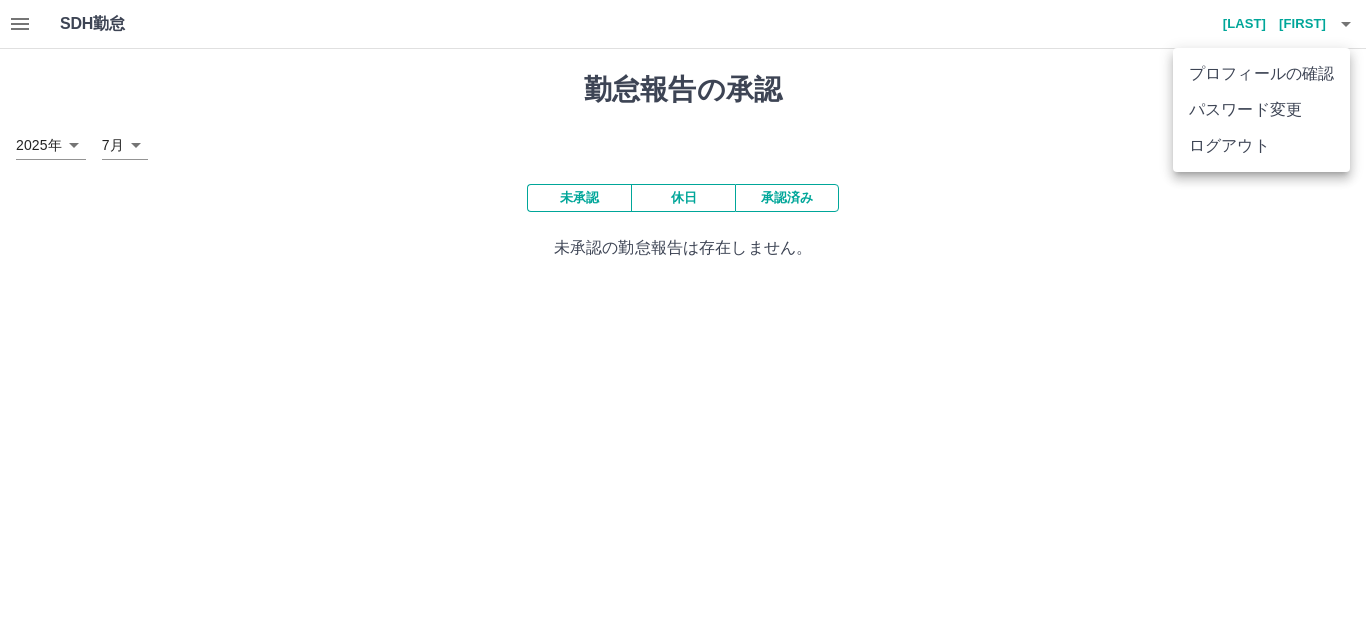 click on "ログアウト" at bounding box center (1261, 146) 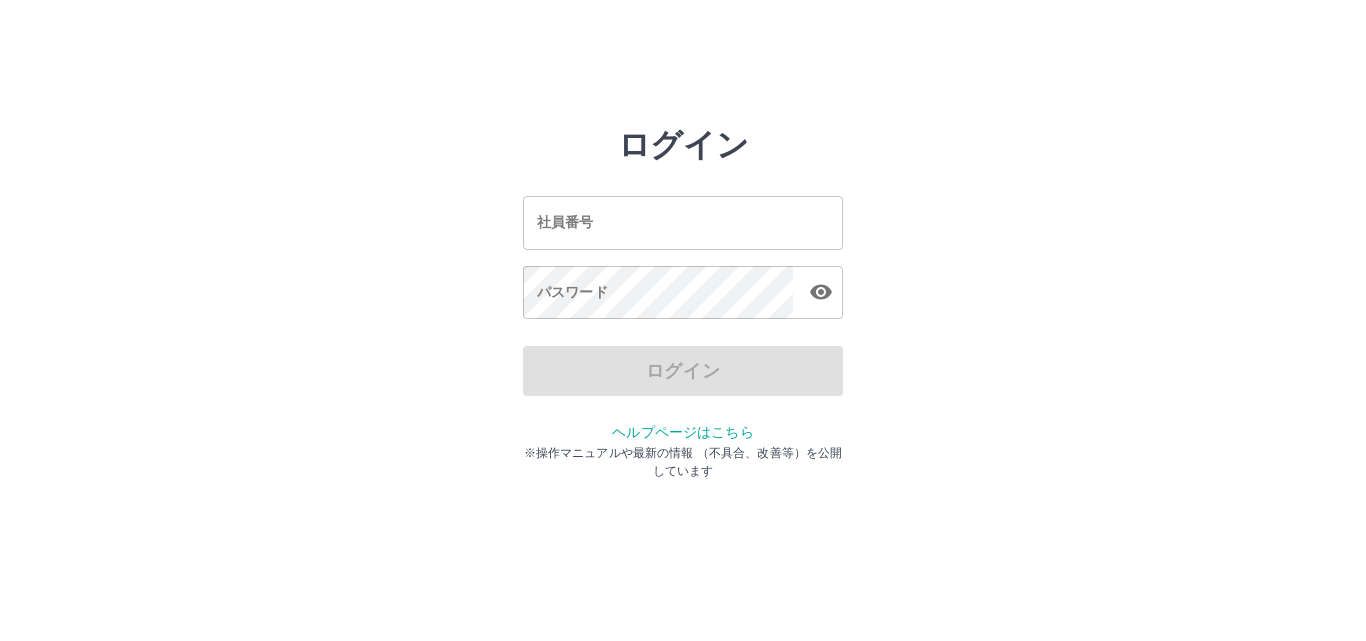 scroll, scrollTop: 0, scrollLeft: 0, axis: both 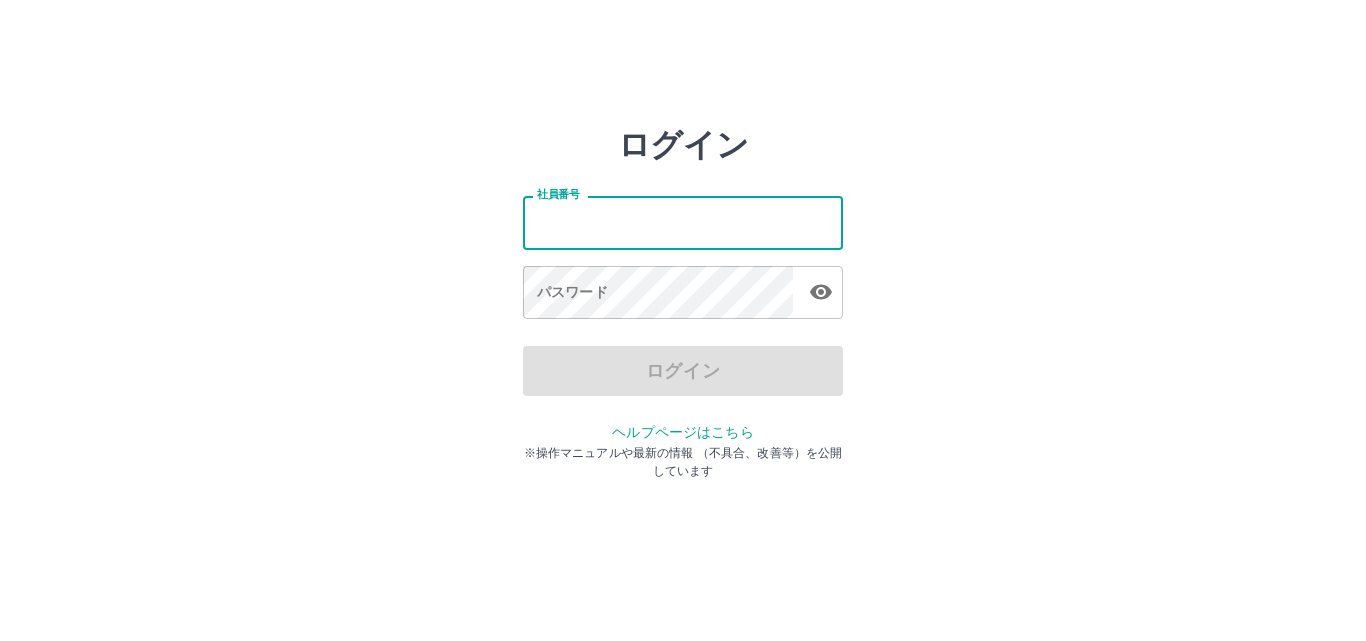 type on "*******" 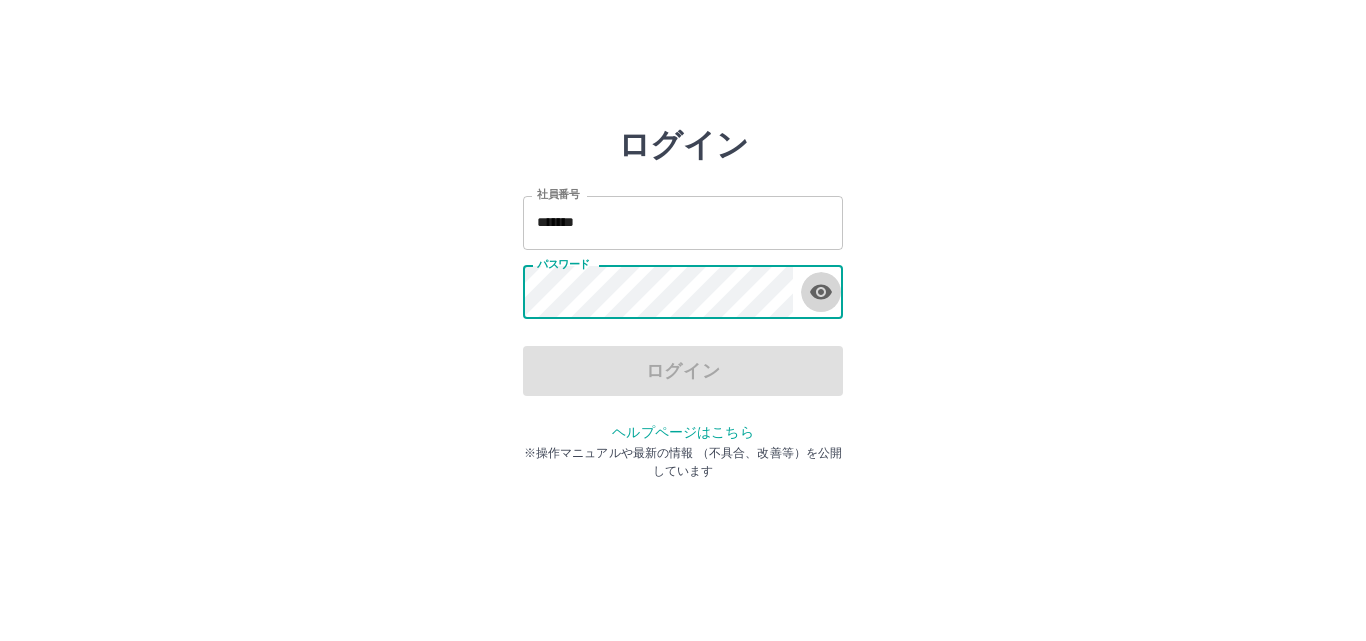 click 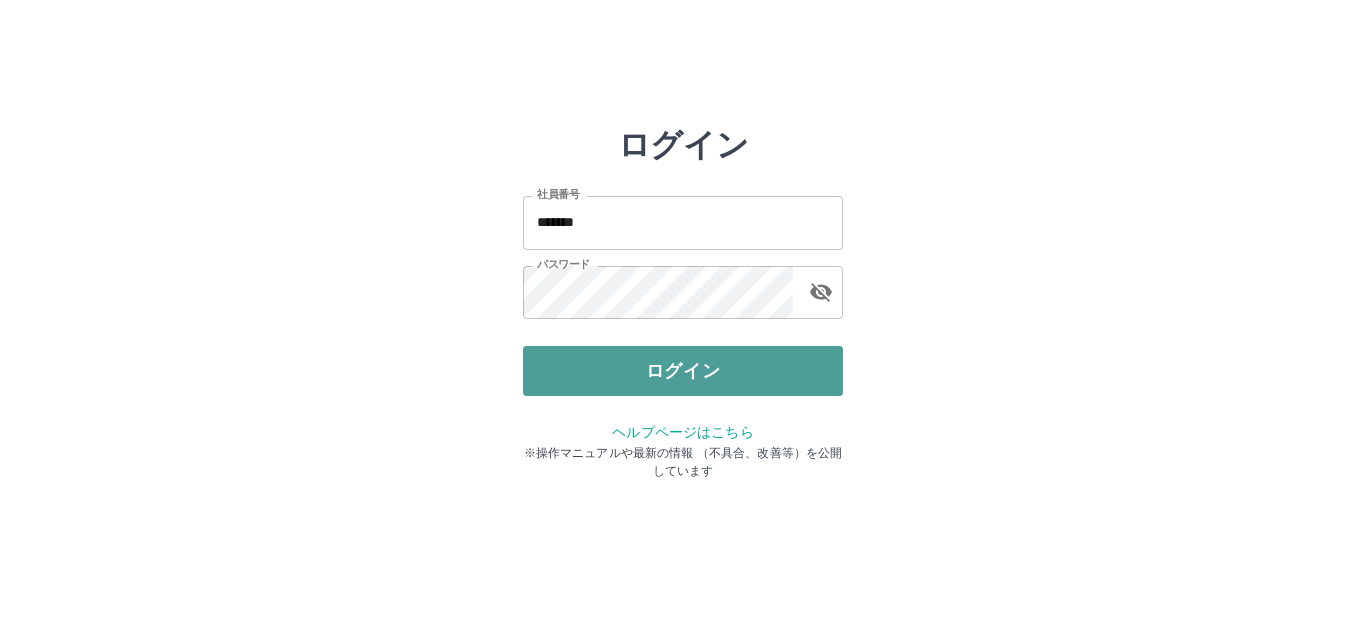 click on "ログイン" at bounding box center [683, 371] 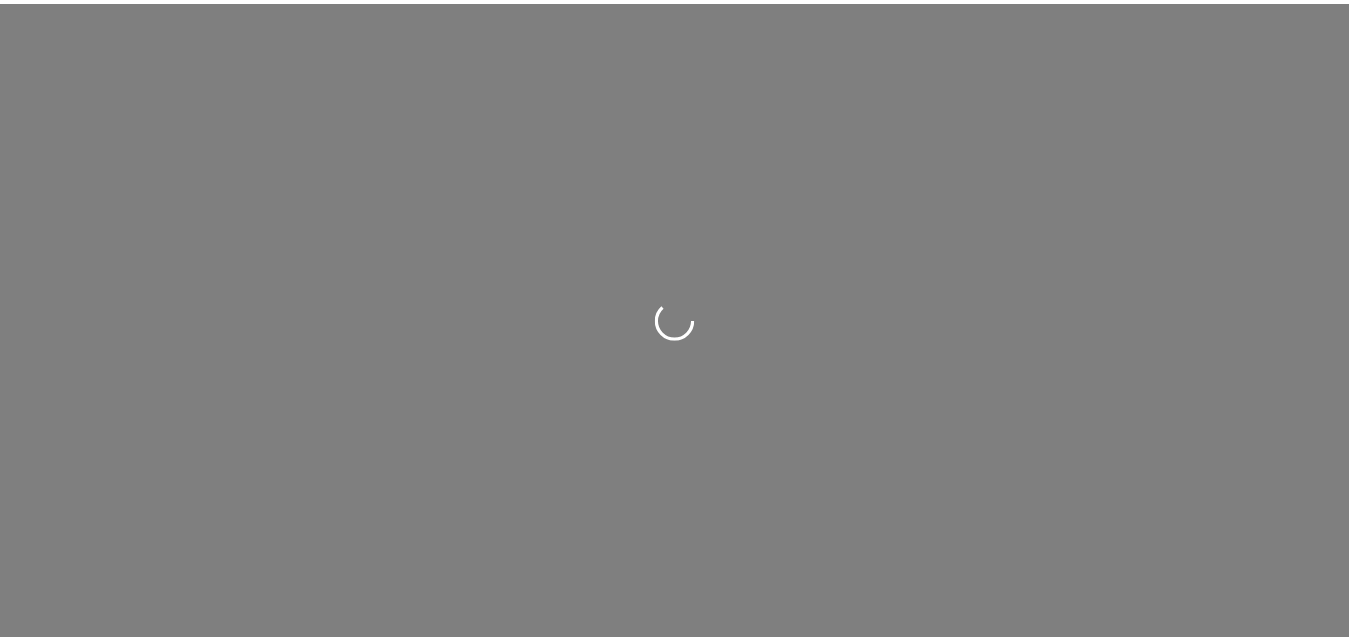 scroll, scrollTop: 0, scrollLeft: 0, axis: both 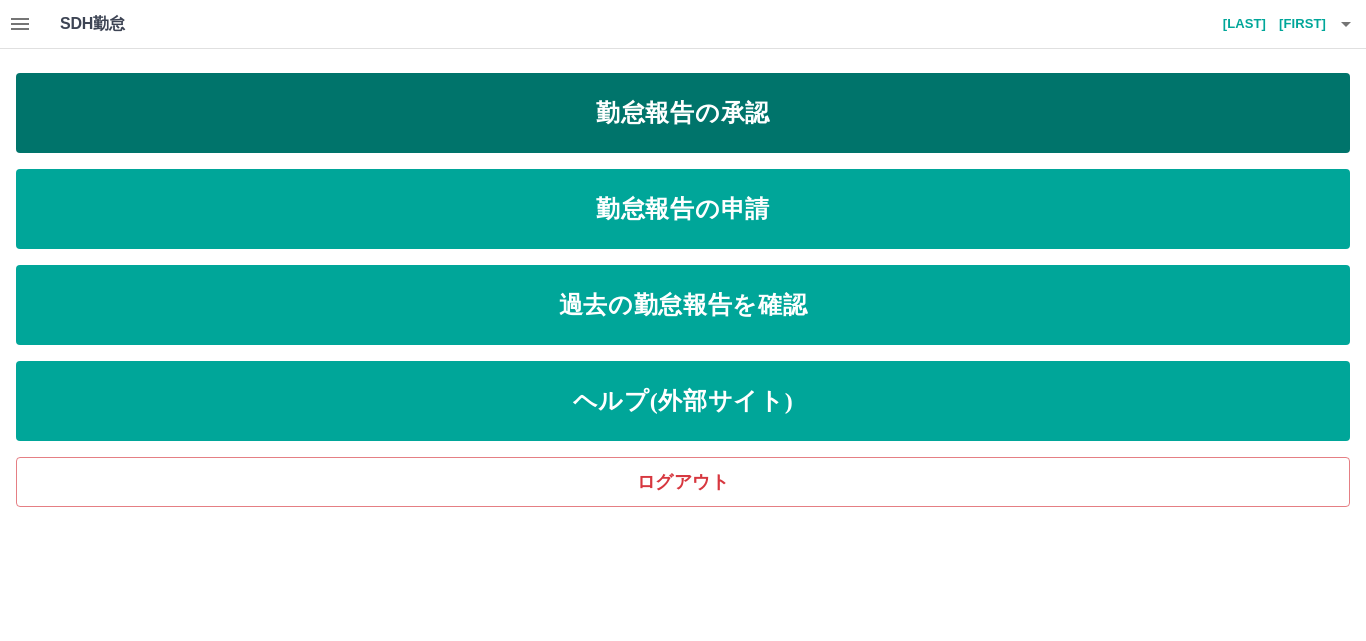 click on "勤怠報告の承認" at bounding box center [683, 113] 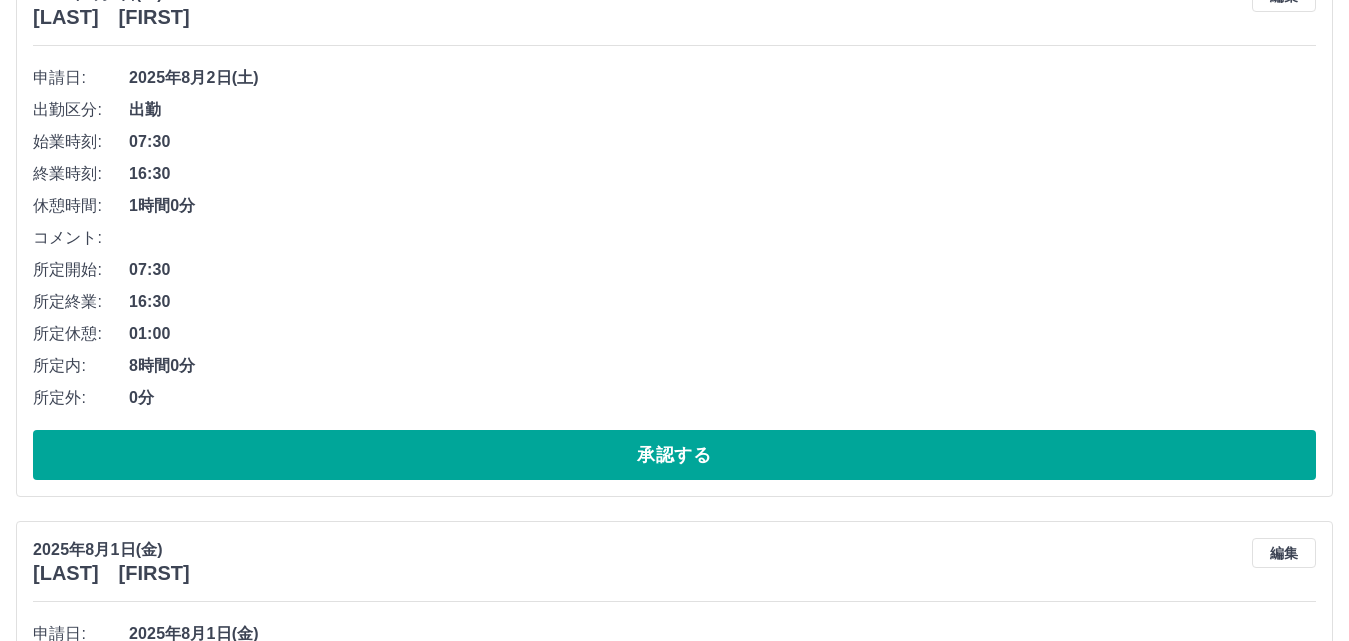 scroll, scrollTop: 300, scrollLeft: 0, axis: vertical 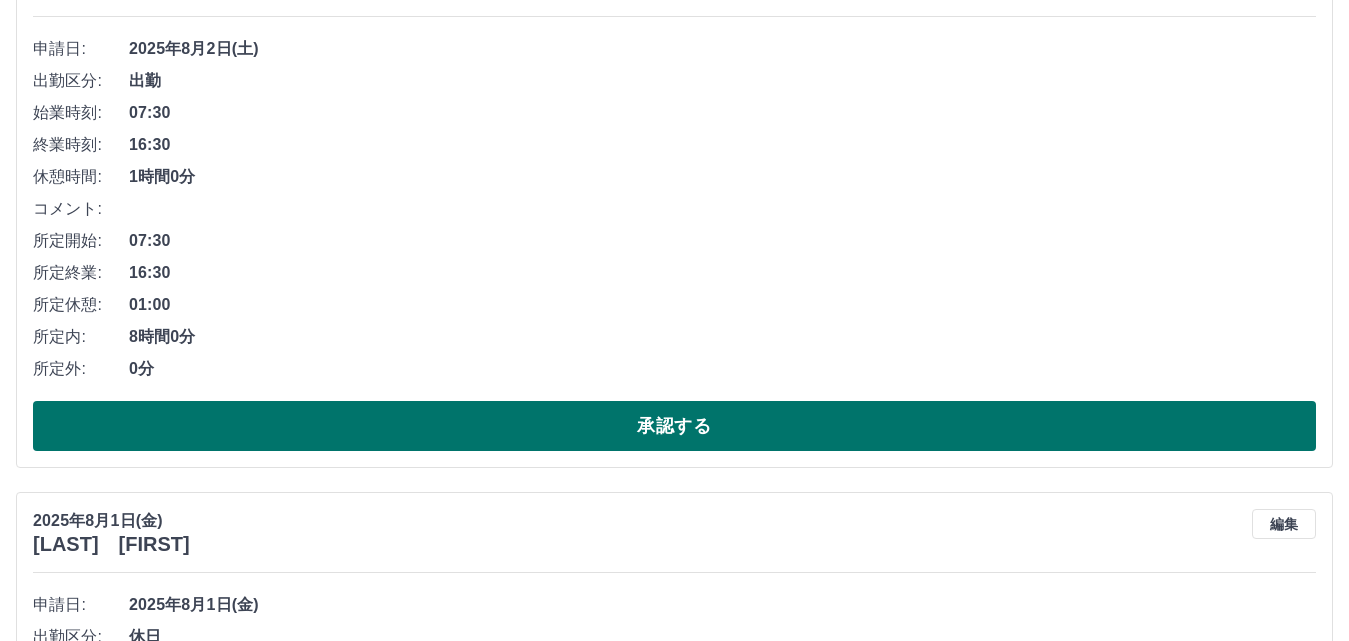 click on "承認する" at bounding box center [674, 426] 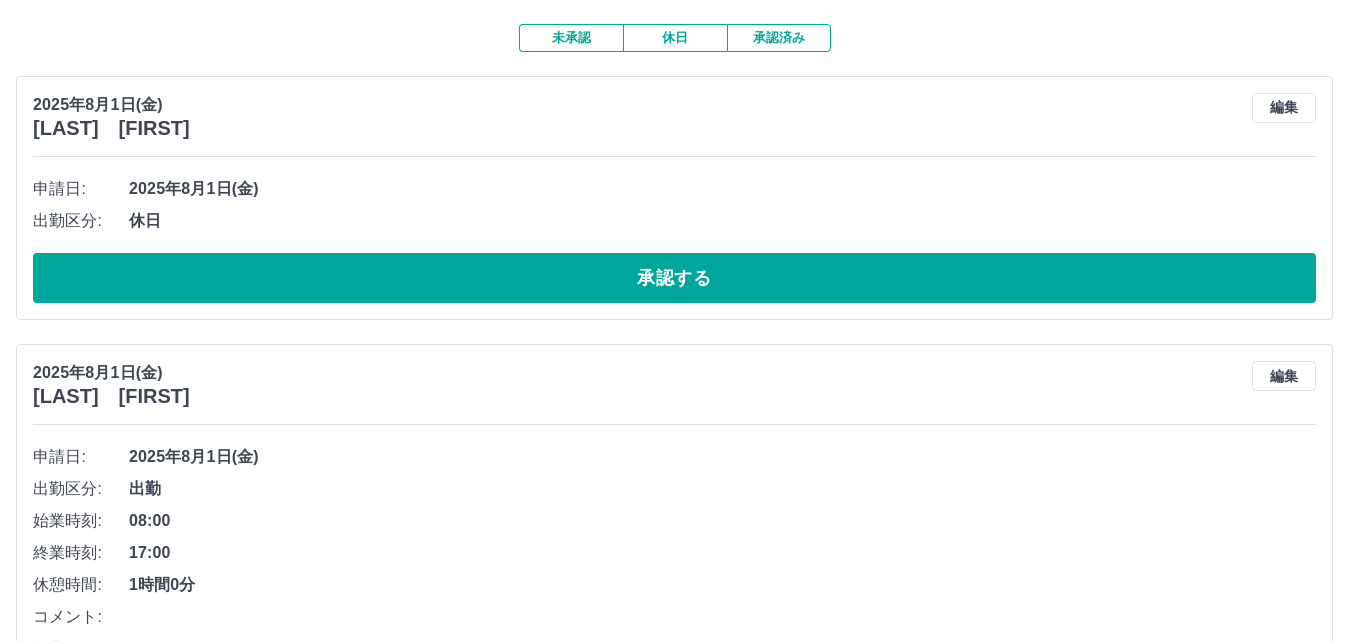 scroll, scrollTop: 100, scrollLeft: 0, axis: vertical 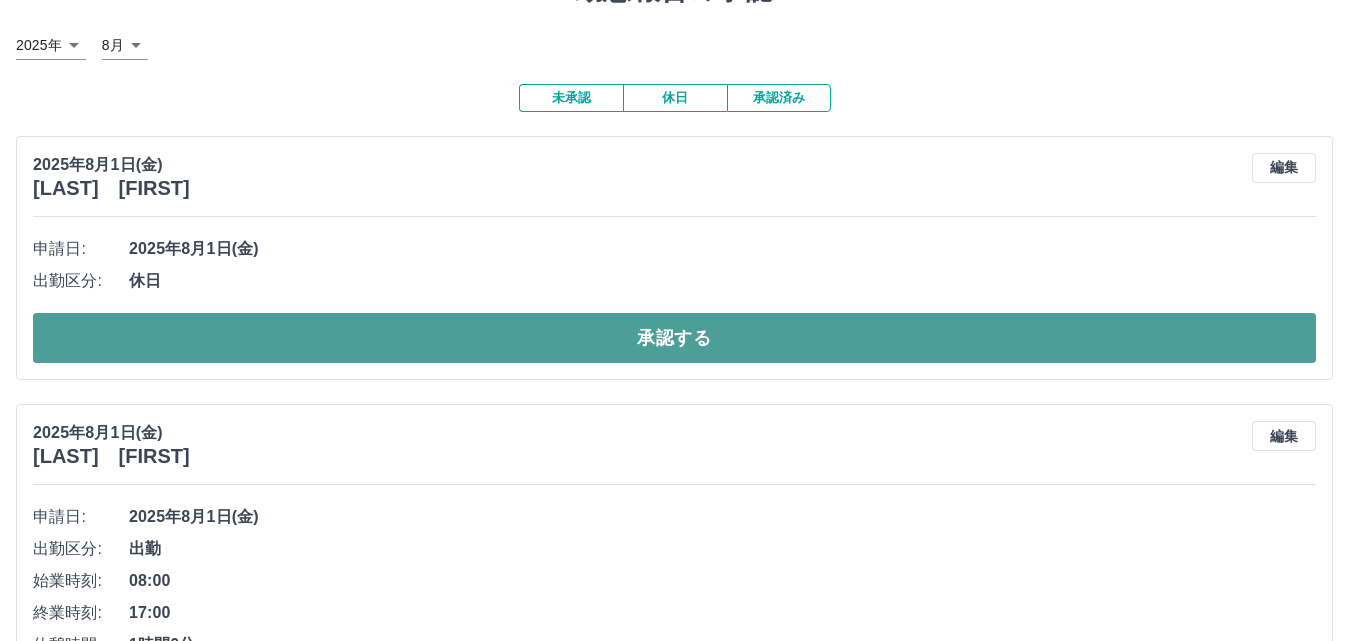 click on "承認する" at bounding box center (674, 338) 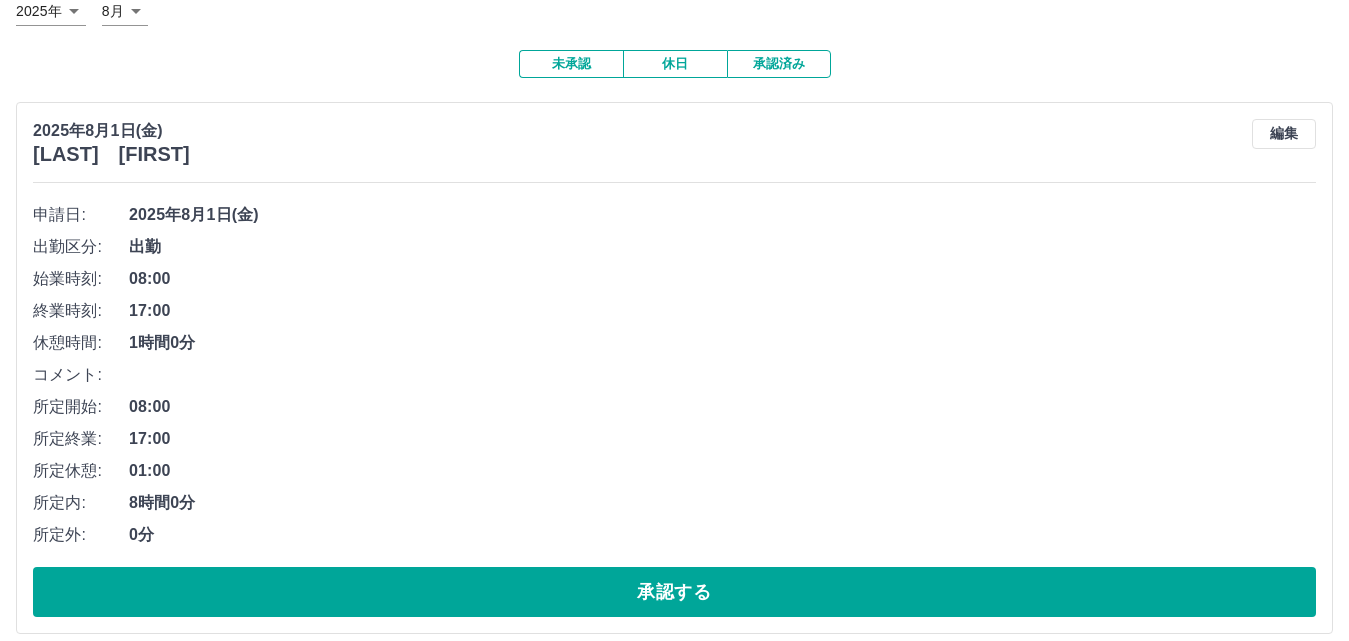 scroll, scrollTop: 153, scrollLeft: 0, axis: vertical 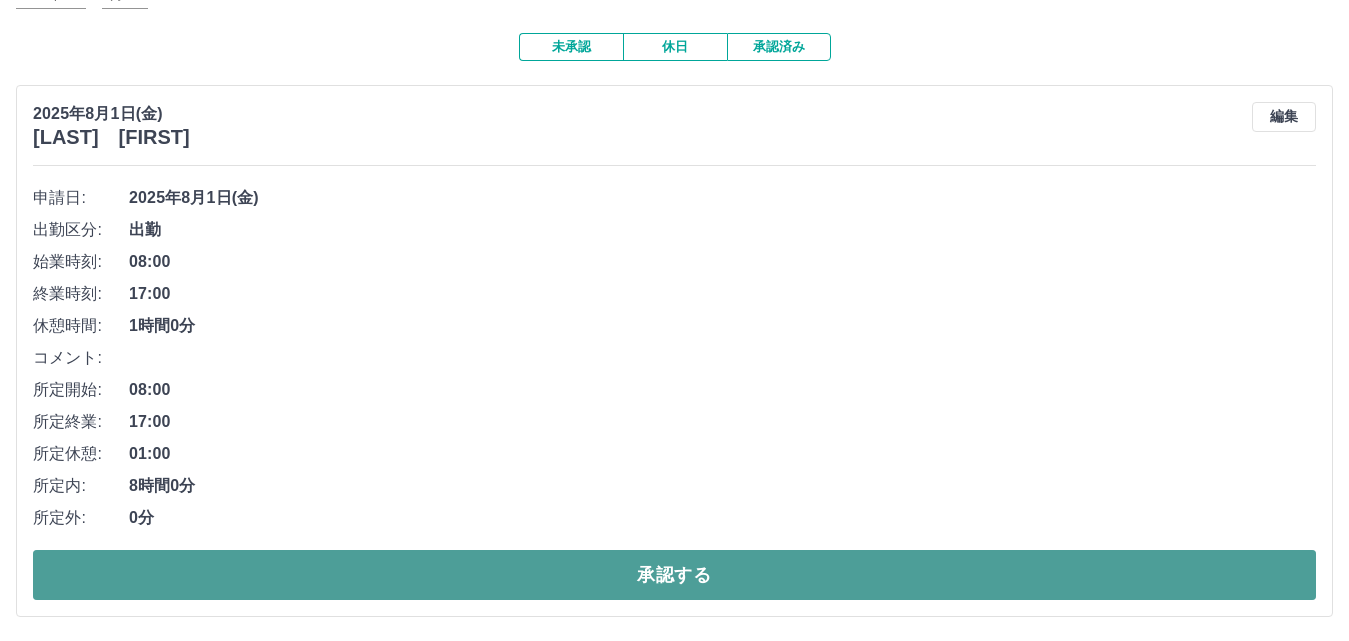 click on "承認する" at bounding box center (674, 575) 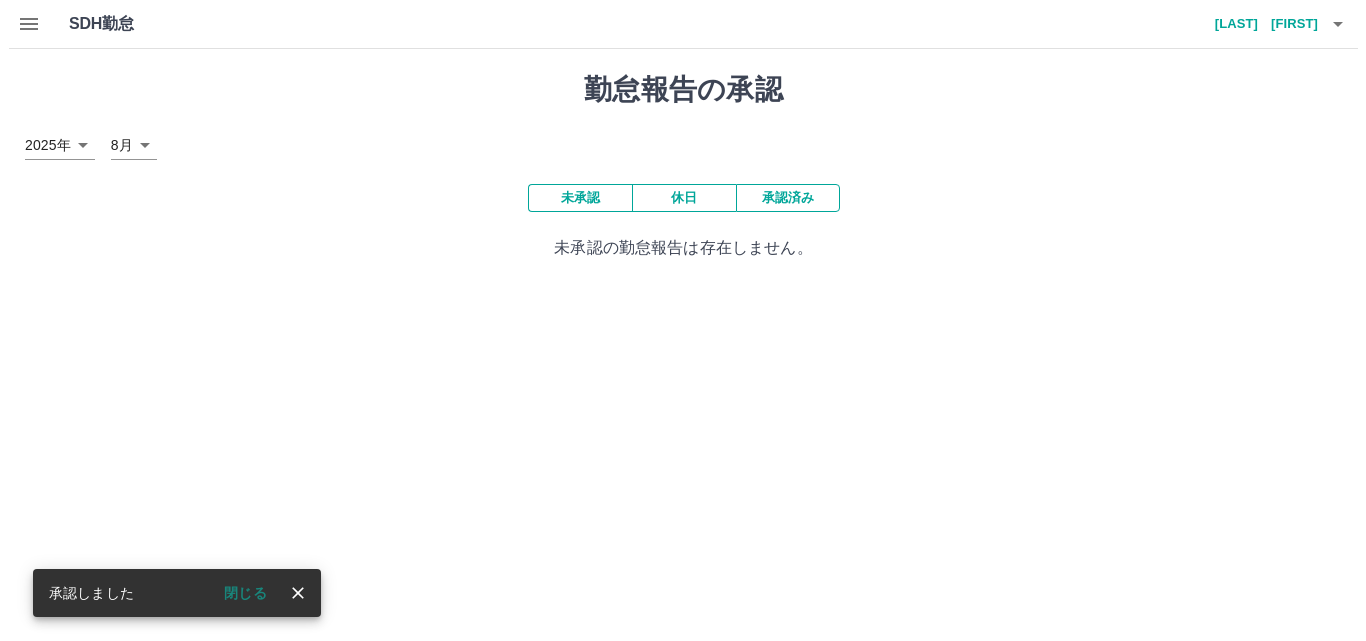 scroll, scrollTop: 0, scrollLeft: 0, axis: both 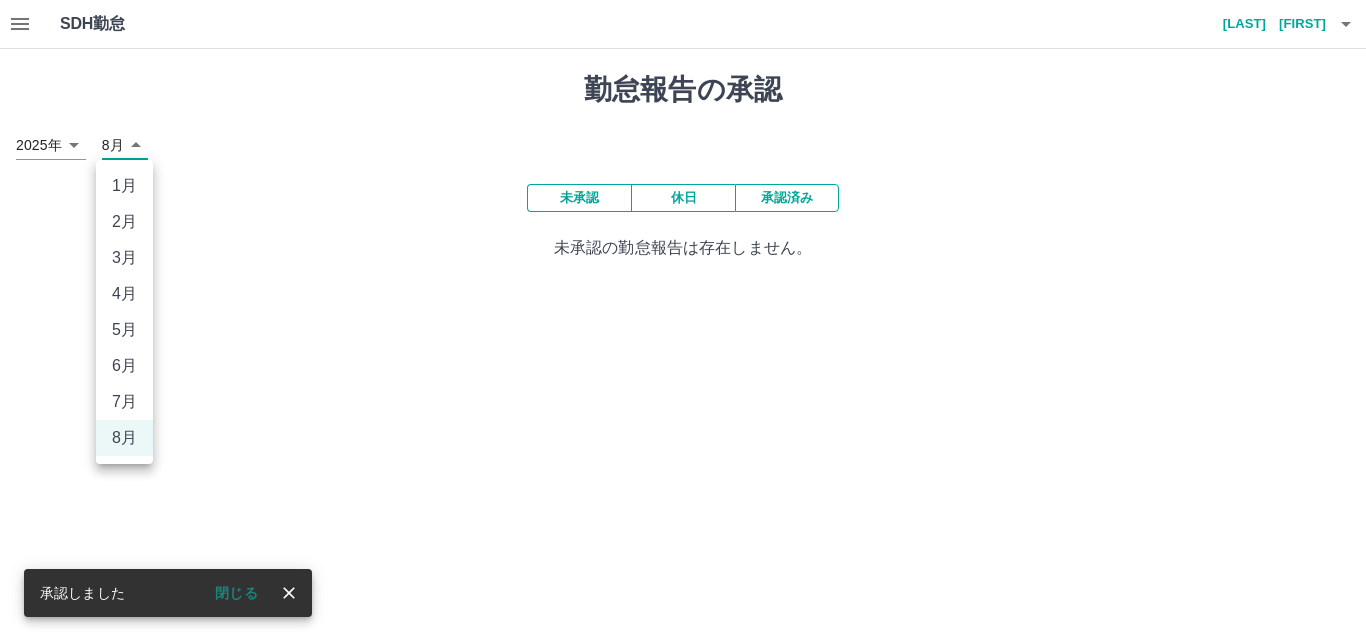 click on "SDH勤怠 熊井　みつ江 承認しました 閉じる 勤怠報告の承認 2025年 **** 8月 * 未承認 休日 承認済み 未承認の勤怠報告は存在しません。 SDH勤怠 1月 2月 3月 4月 5月 6月 7月 8月" at bounding box center (683, 142) 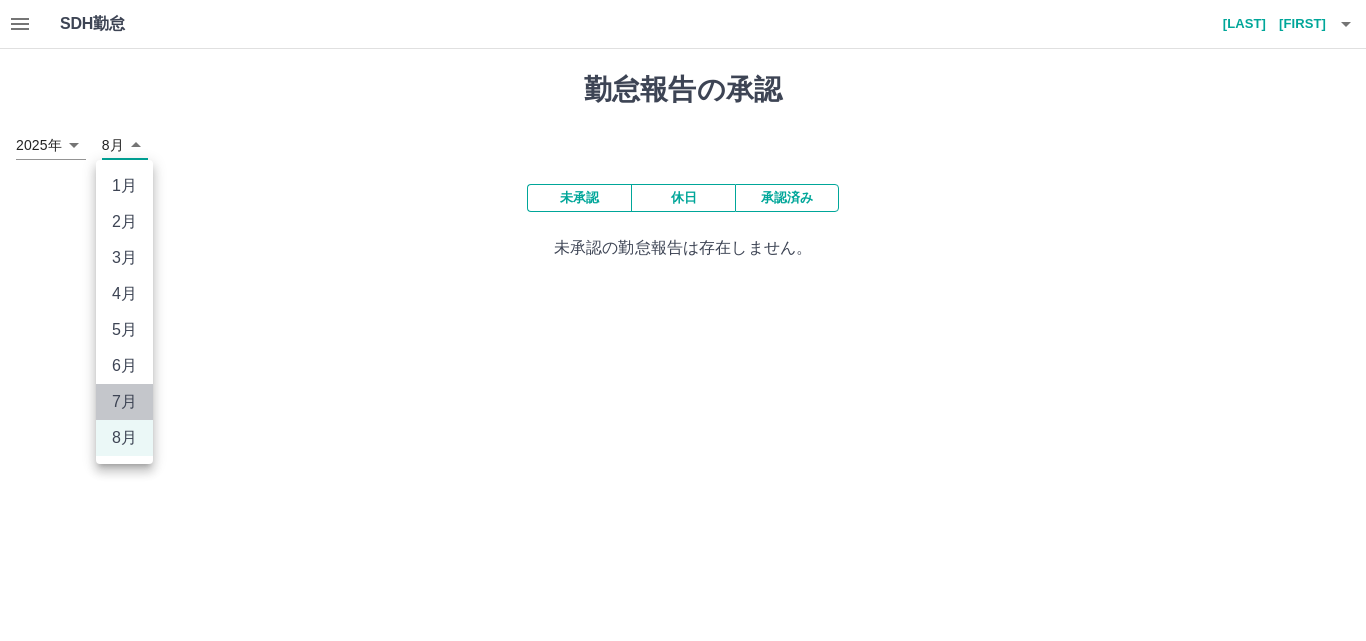 click on "7月" at bounding box center (124, 402) 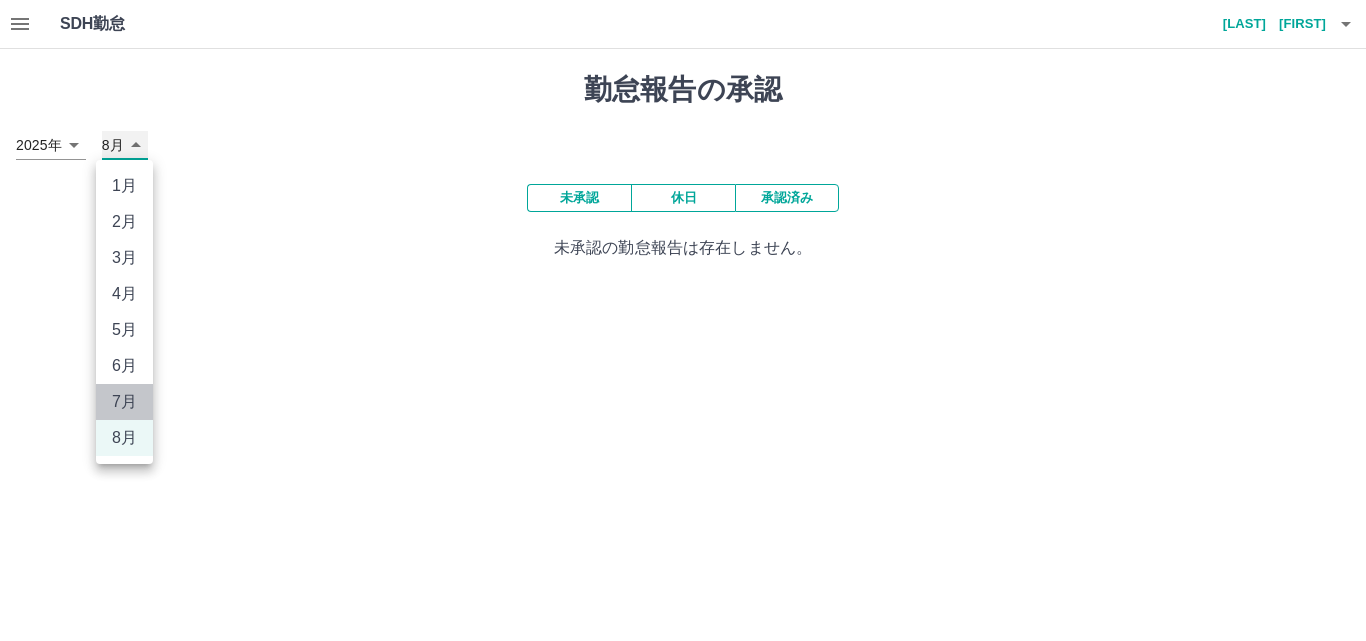 type on "*" 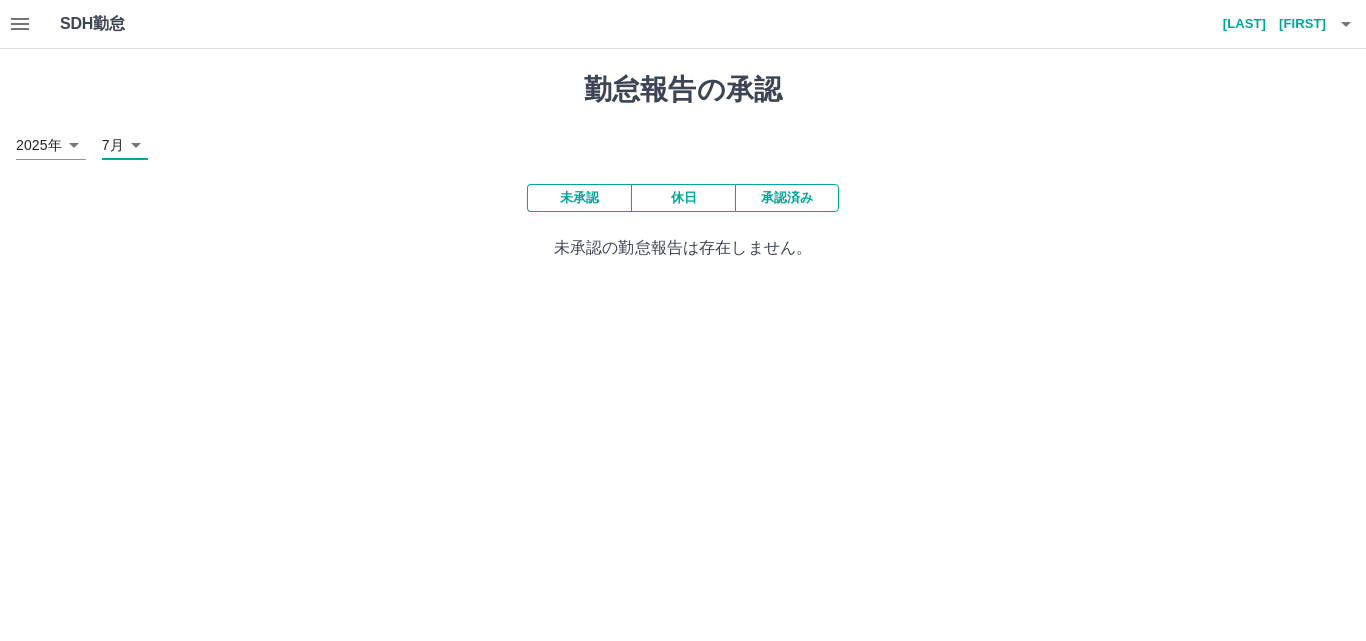 click at bounding box center [1346, 24] 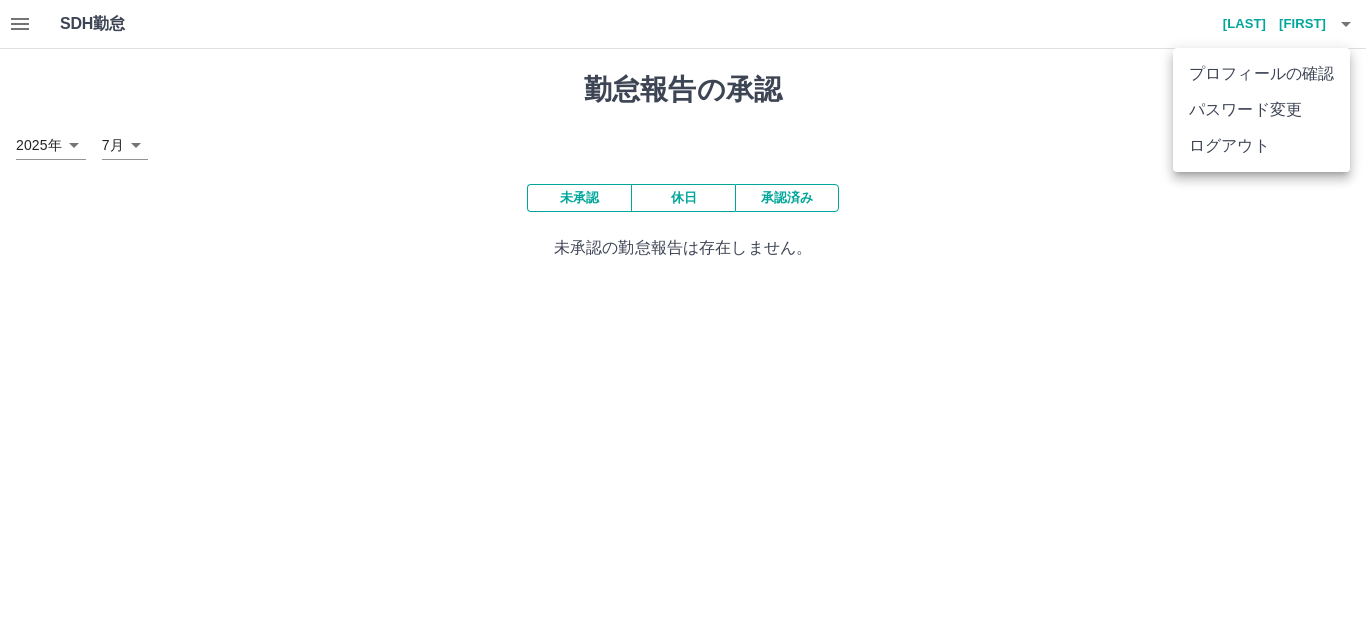 click on "ログアウト" at bounding box center [1261, 146] 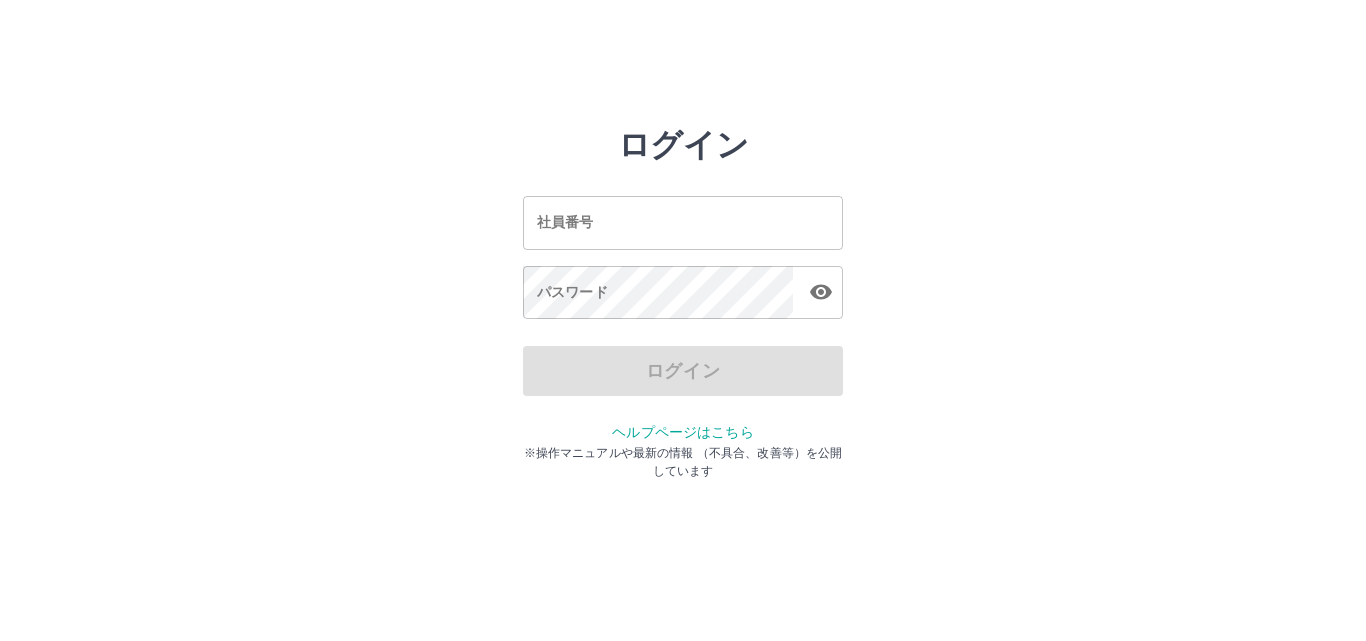 scroll, scrollTop: 0, scrollLeft: 0, axis: both 